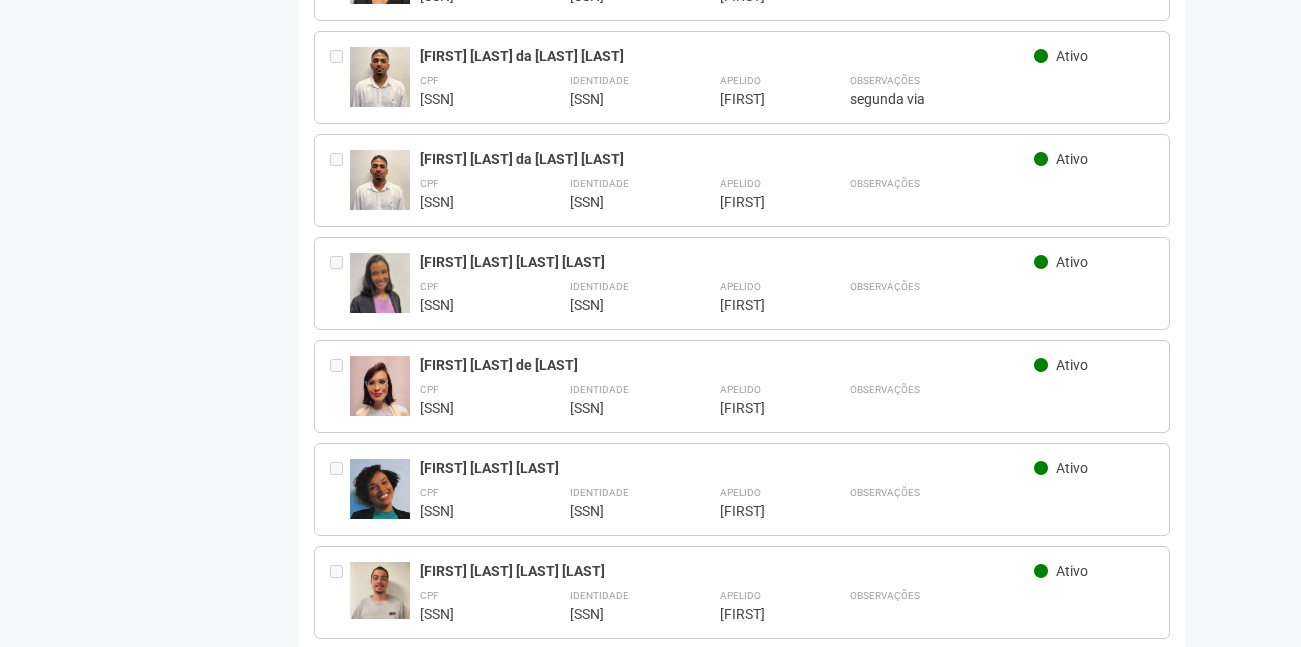 scroll, scrollTop: 2600, scrollLeft: 0, axis: vertical 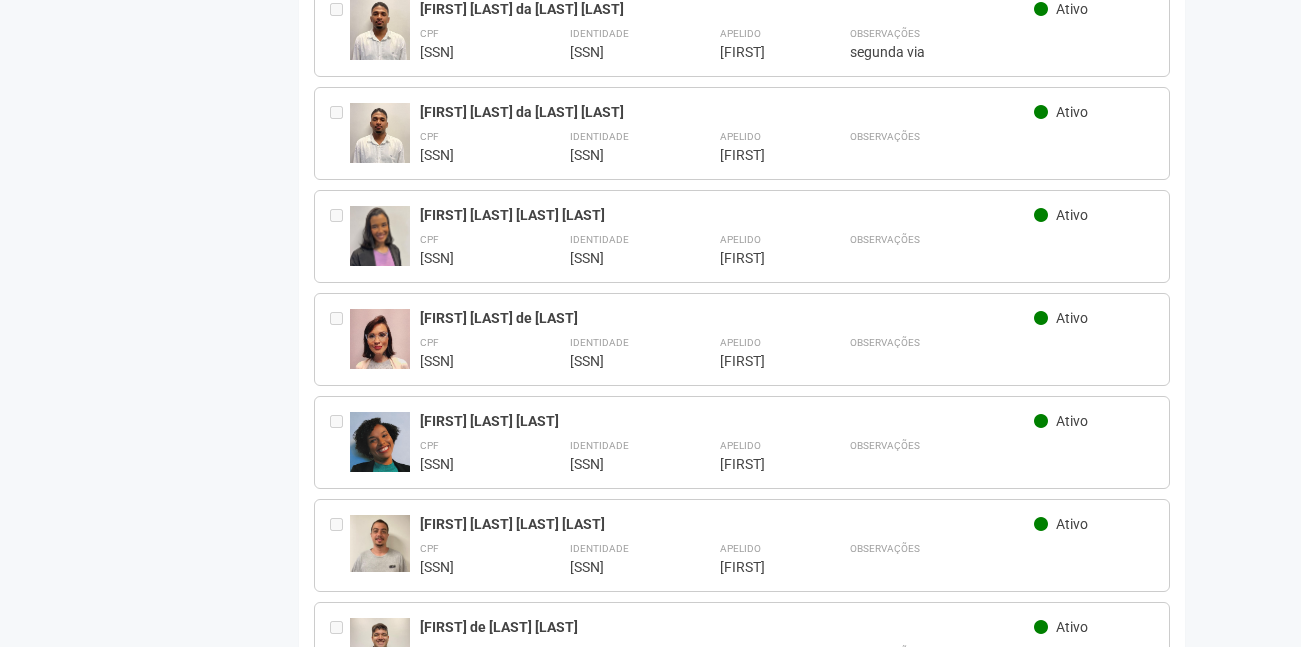 click on "Voltar para Minha Unidade
Solicitar cartão de acesso
Membros da unidade
2/403
- LIVESTRONG CORRETORA E ADMINISTRACAO DE SEGUROS
Carregando...
Você precisa cadastrar os membros da unidade para solicitar cartões de acesso.
Voltar para minha unidade" at bounding box center [651, 2001] 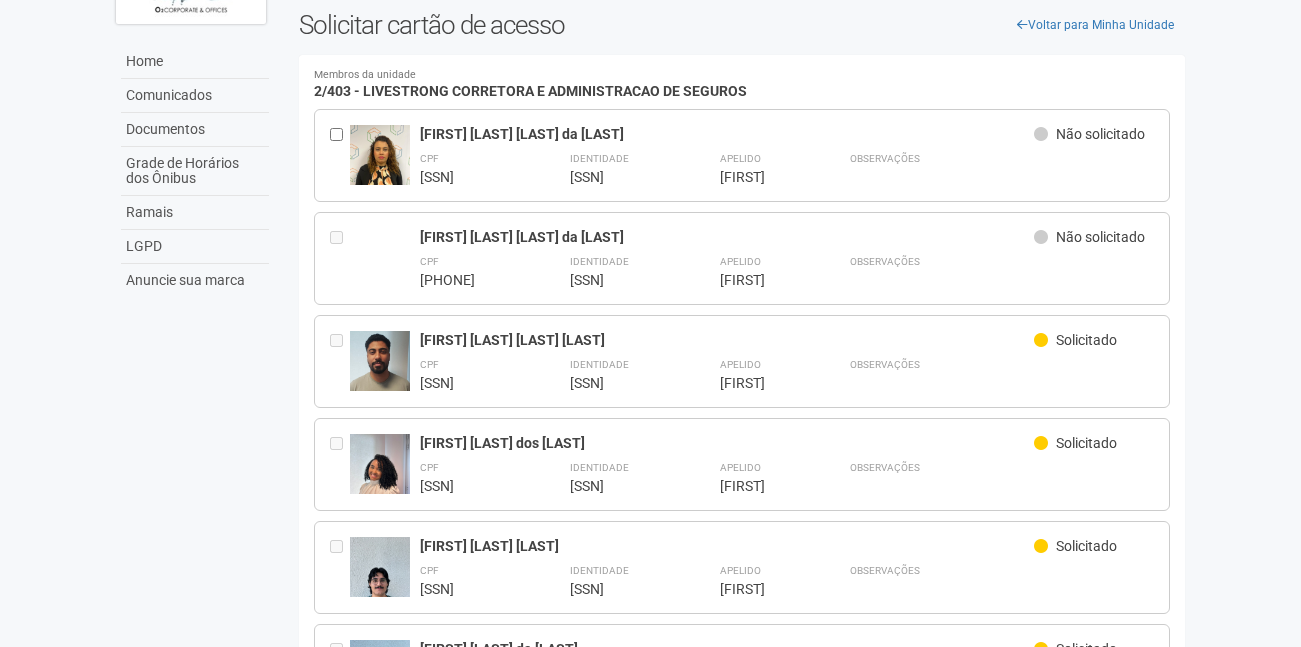 scroll, scrollTop: 0, scrollLeft: 0, axis: both 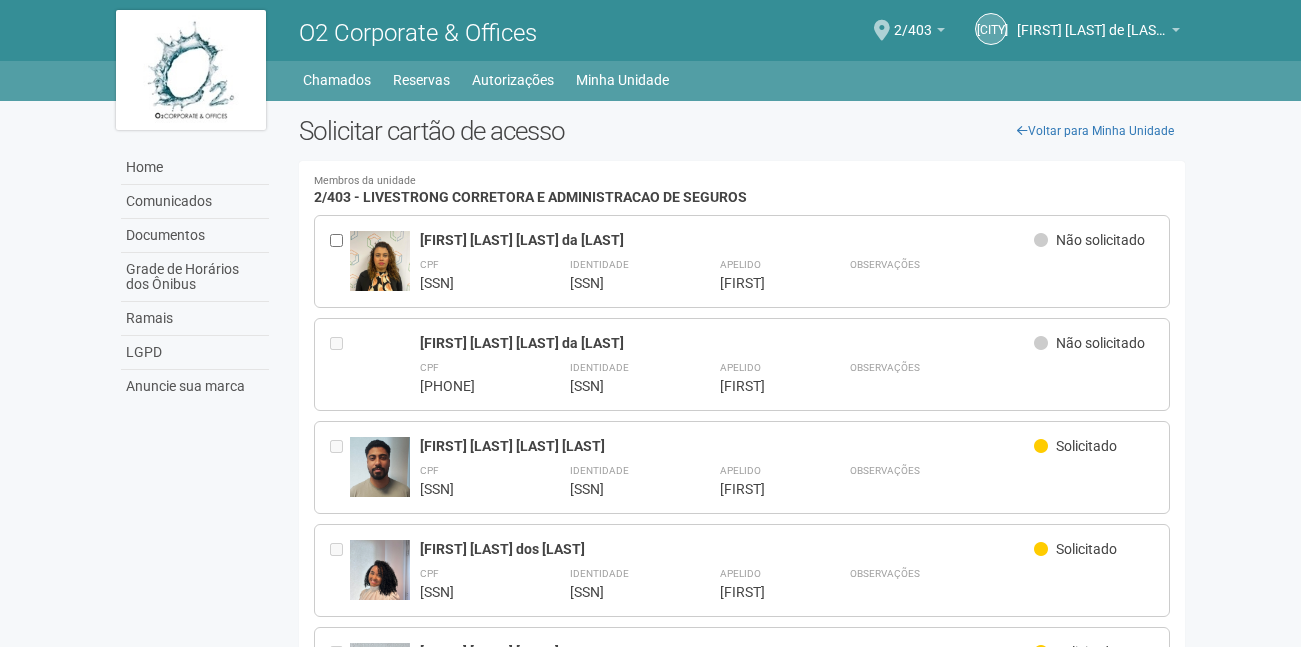 click on "Voltar para Minha Unidade
Solicitar cartão de acesso
Membros da unidade
2/403
- LIVESTRONG CORRETORA E ADMINISTRACAO DE SEGUROS
Carregando...
Você precisa cadastrar os membros da unidade para solicitar cartões de acesso.
Voltar para minha unidade" at bounding box center [651, 4601] 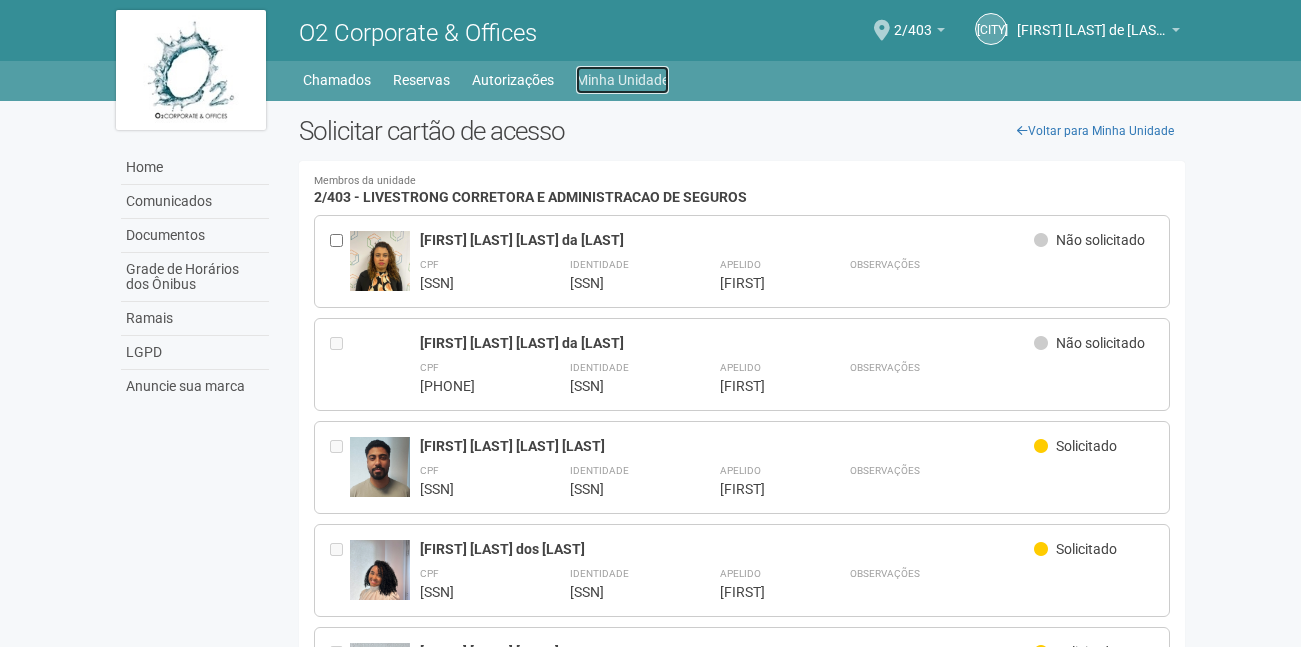 click on "Minha Unidade" at bounding box center [622, 80] 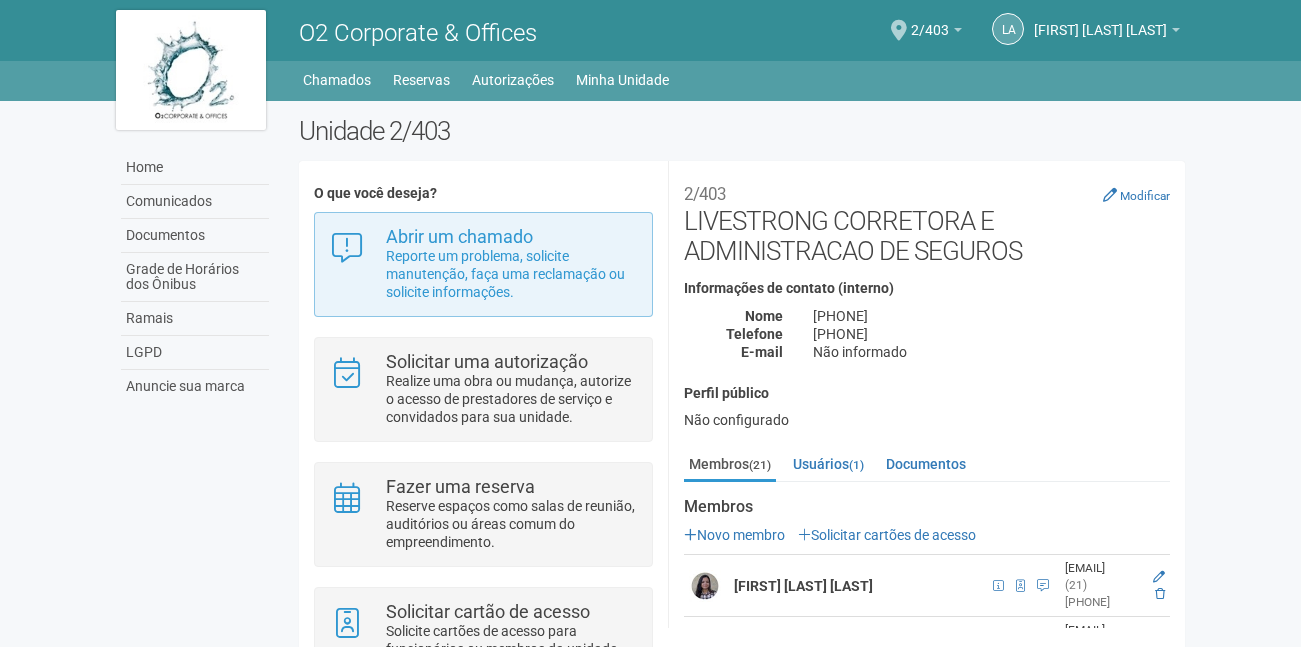 scroll, scrollTop: 0, scrollLeft: 0, axis: both 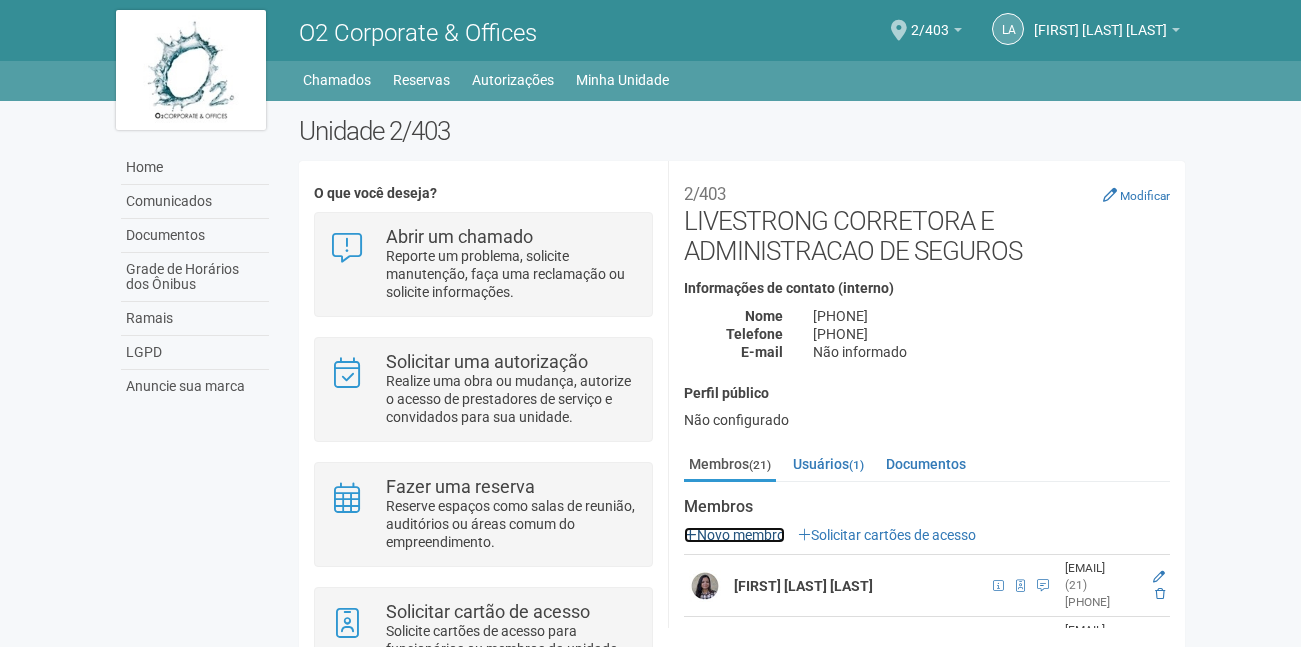 click on "Novo membro" at bounding box center [734, 535] 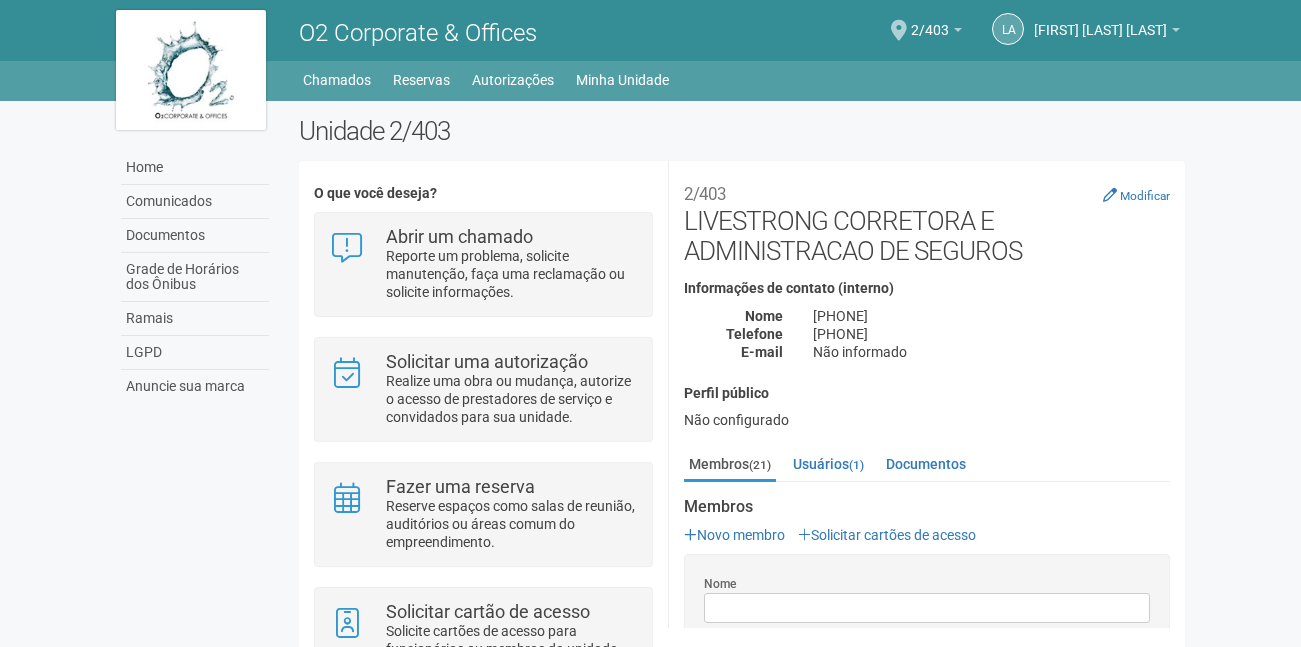 scroll, scrollTop: 16, scrollLeft: 0, axis: vertical 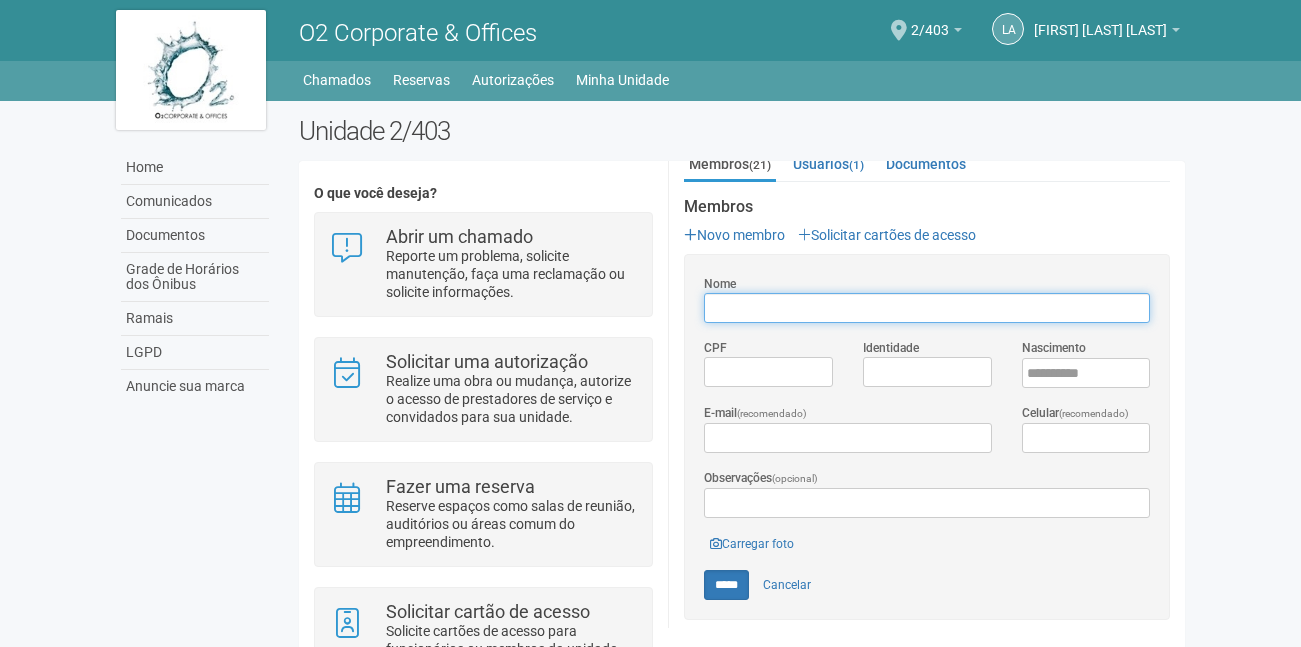 click on "Nome" at bounding box center (927, 308) 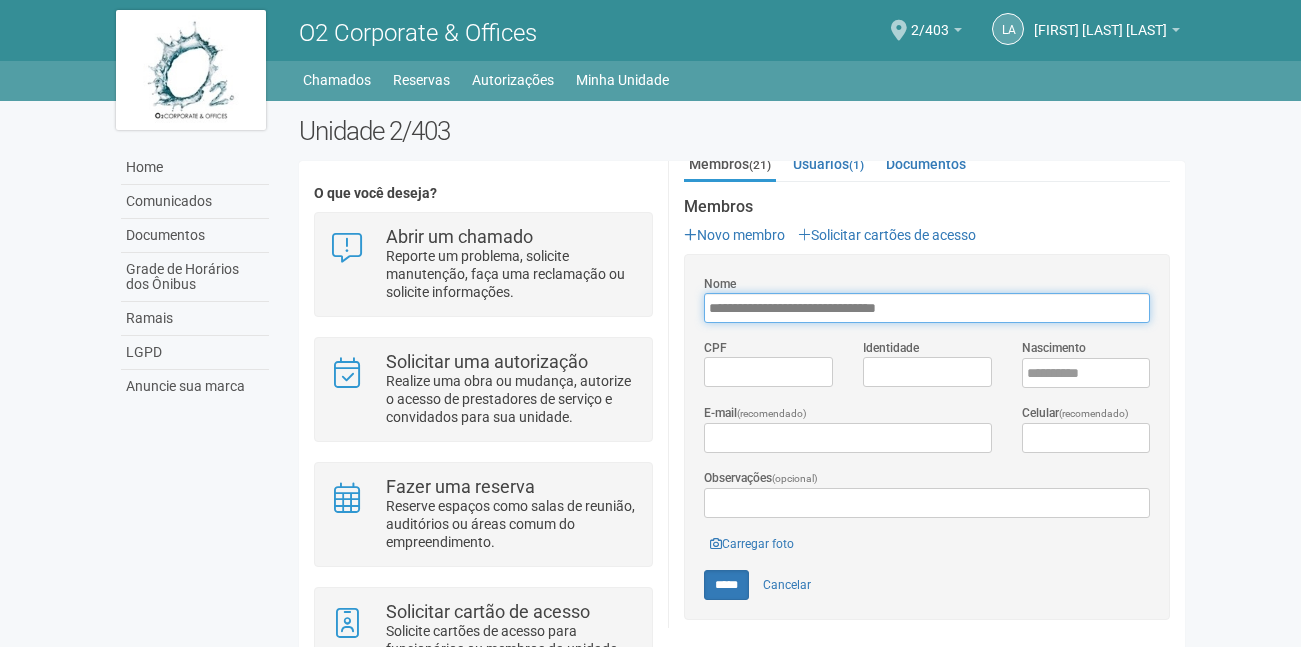 type on "**********" 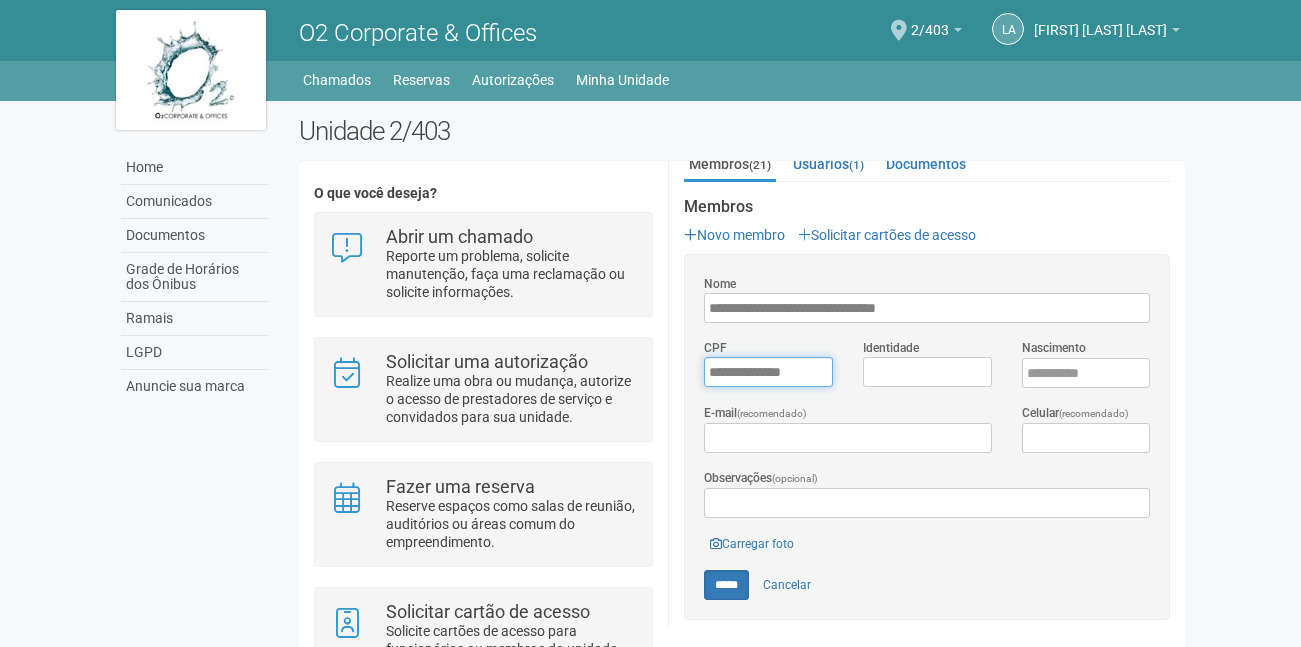 click on "*********" at bounding box center (768, 372) 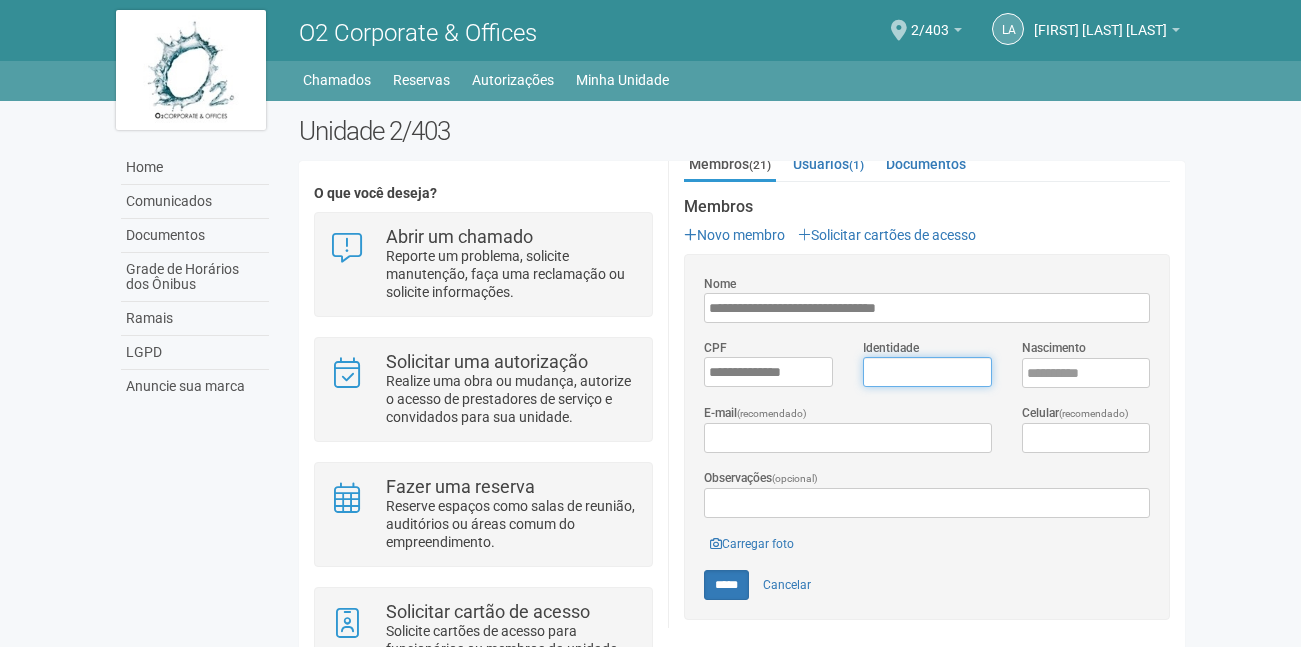click on "Identidade" at bounding box center [927, 372] 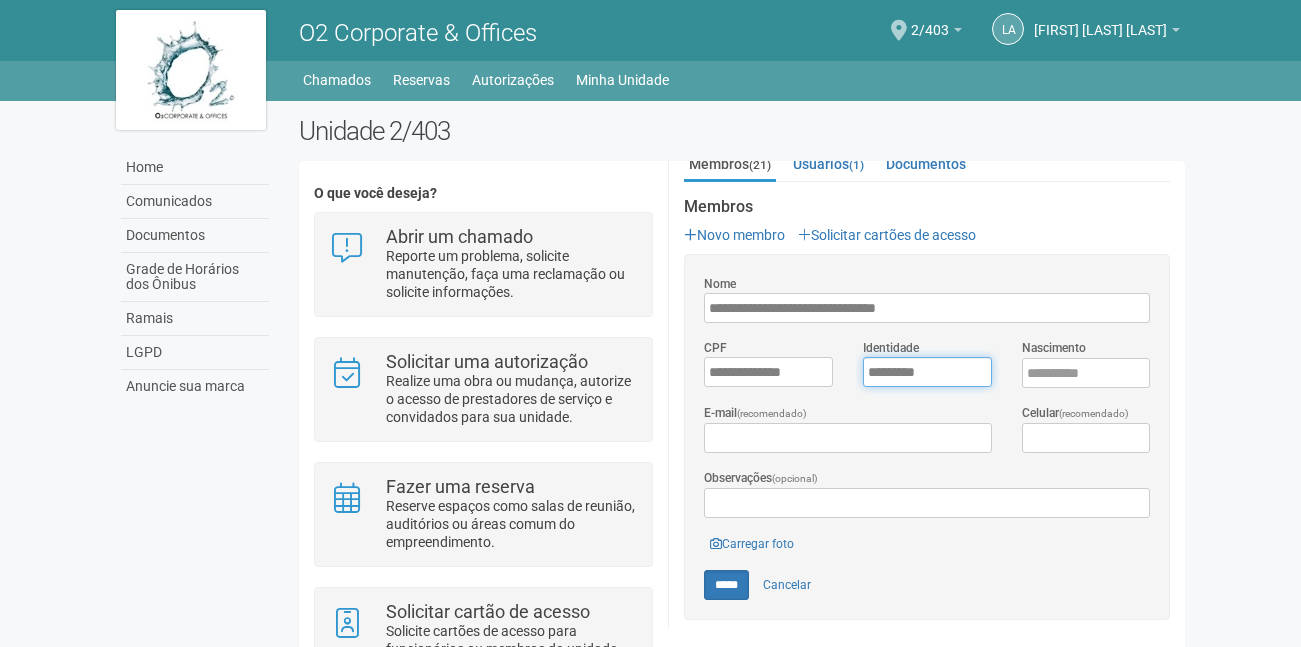 type on "*********" 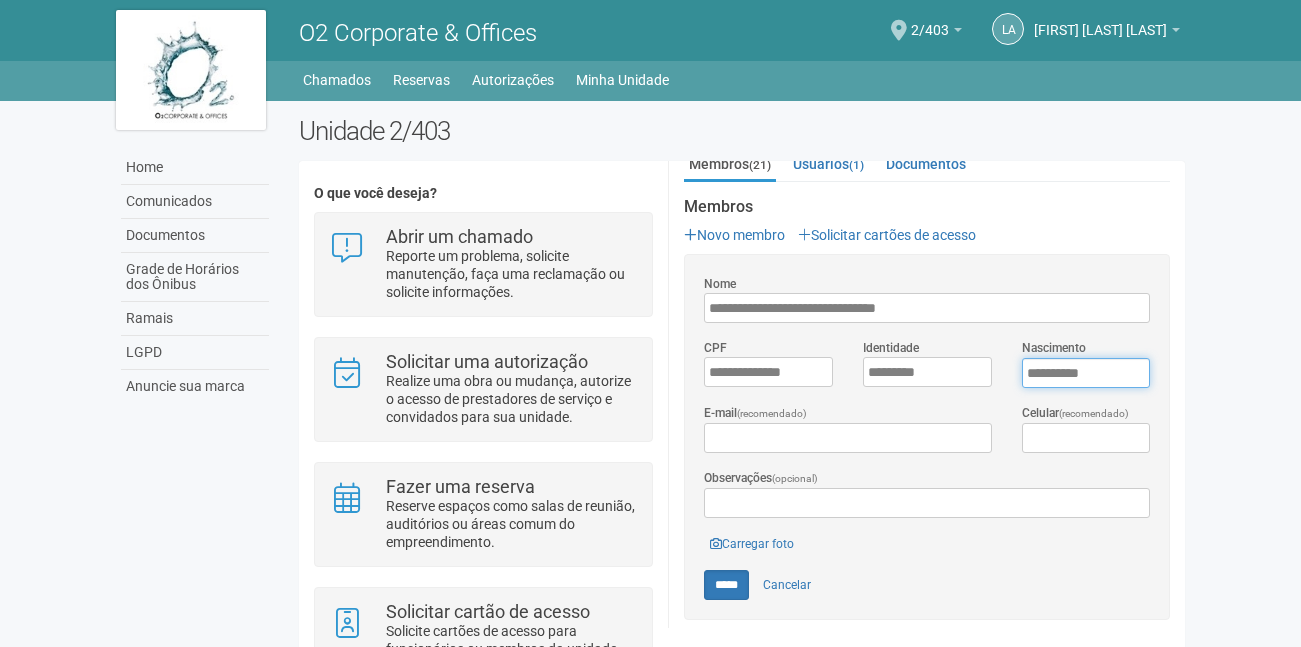 click on "****" at bounding box center [1086, 373] 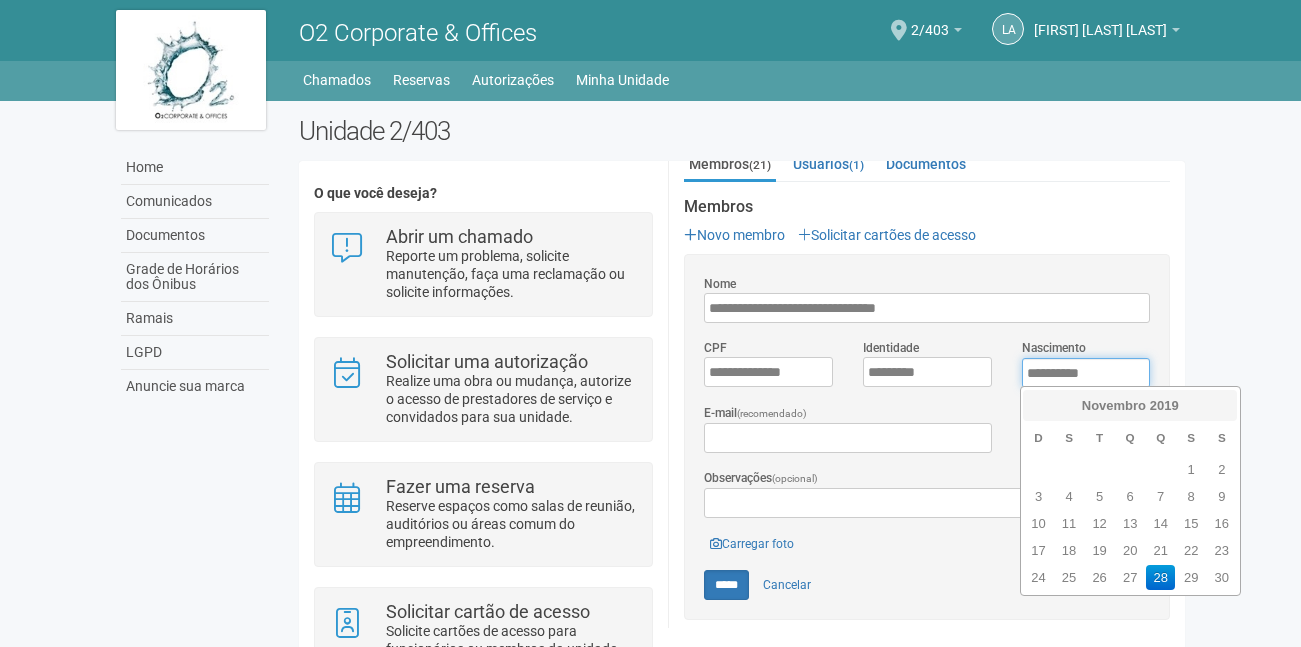 type on "**********" 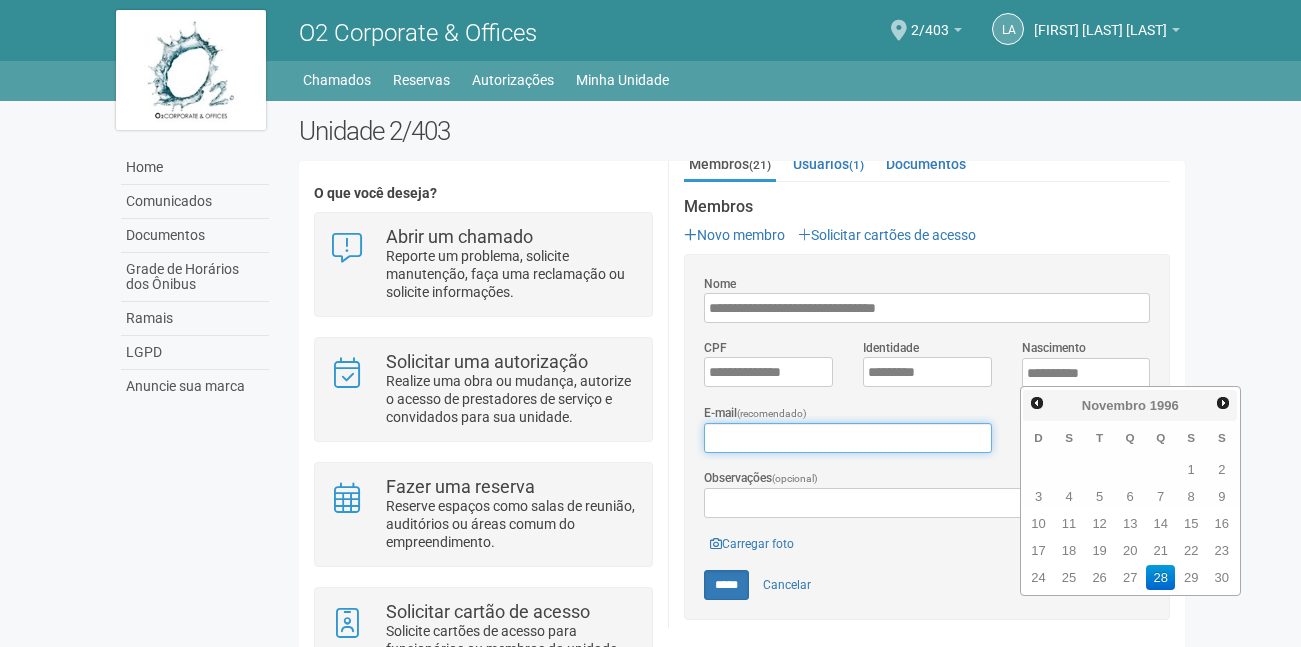 click on "E-mail  (recomendado)" at bounding box center (847, 438) 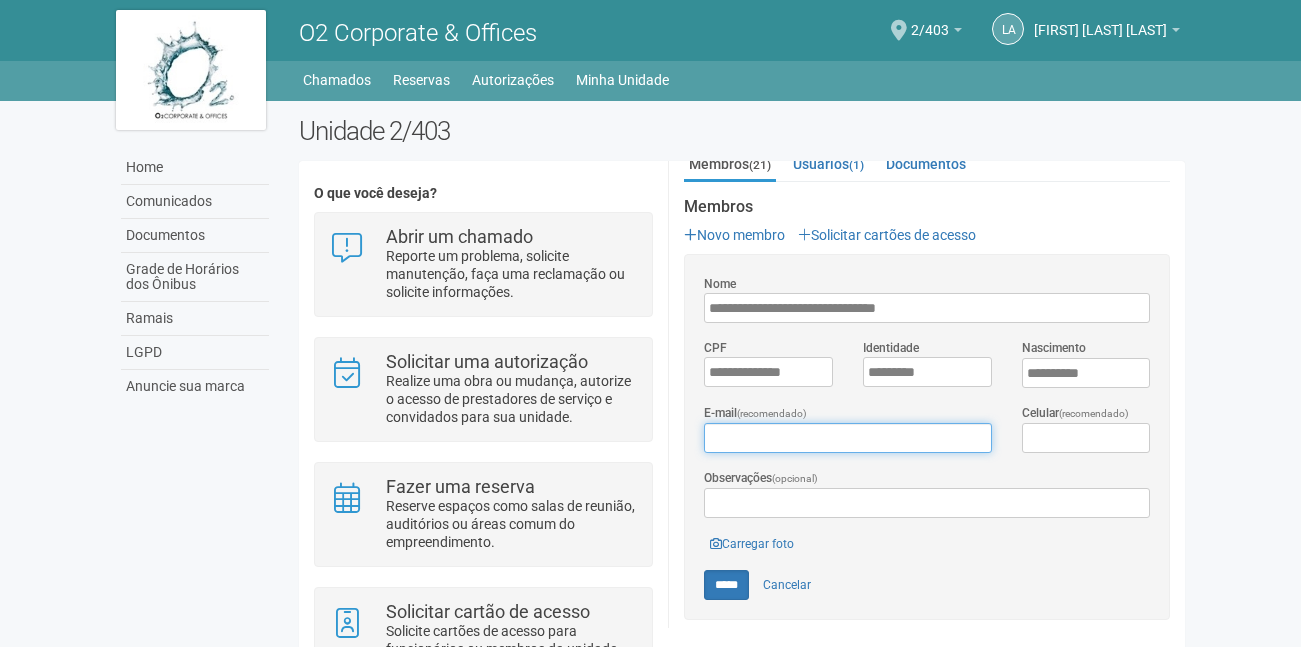 type on "**********" 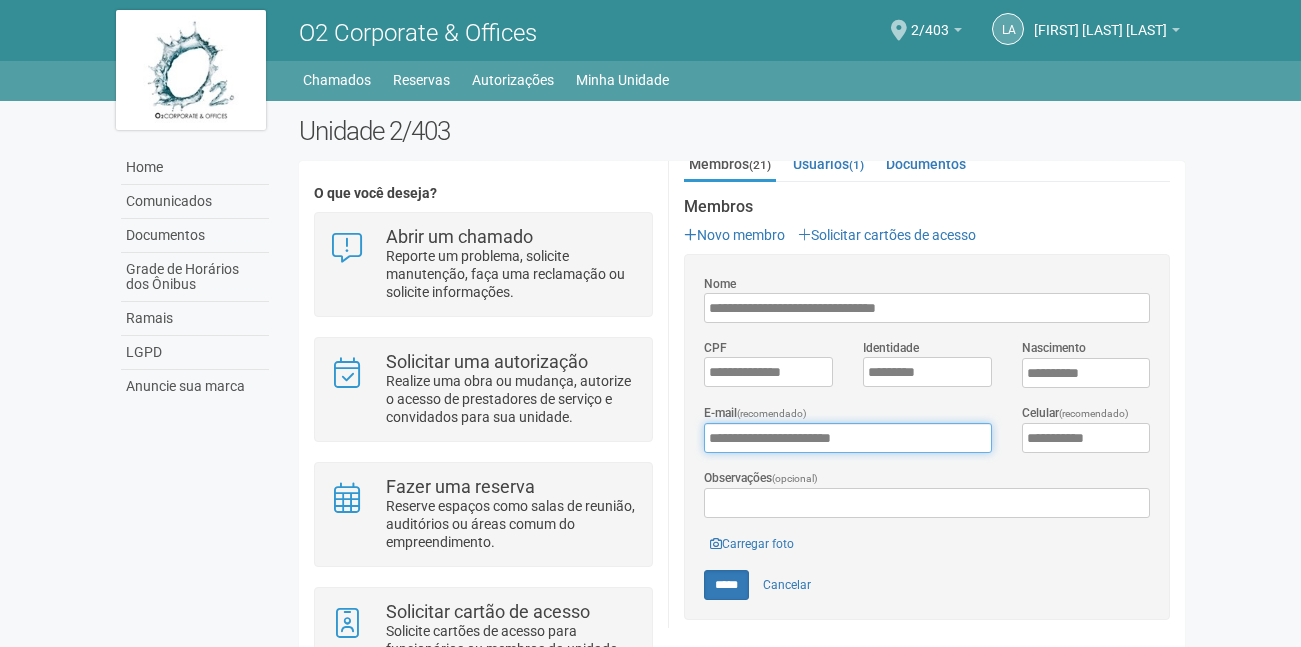 type on "**********" 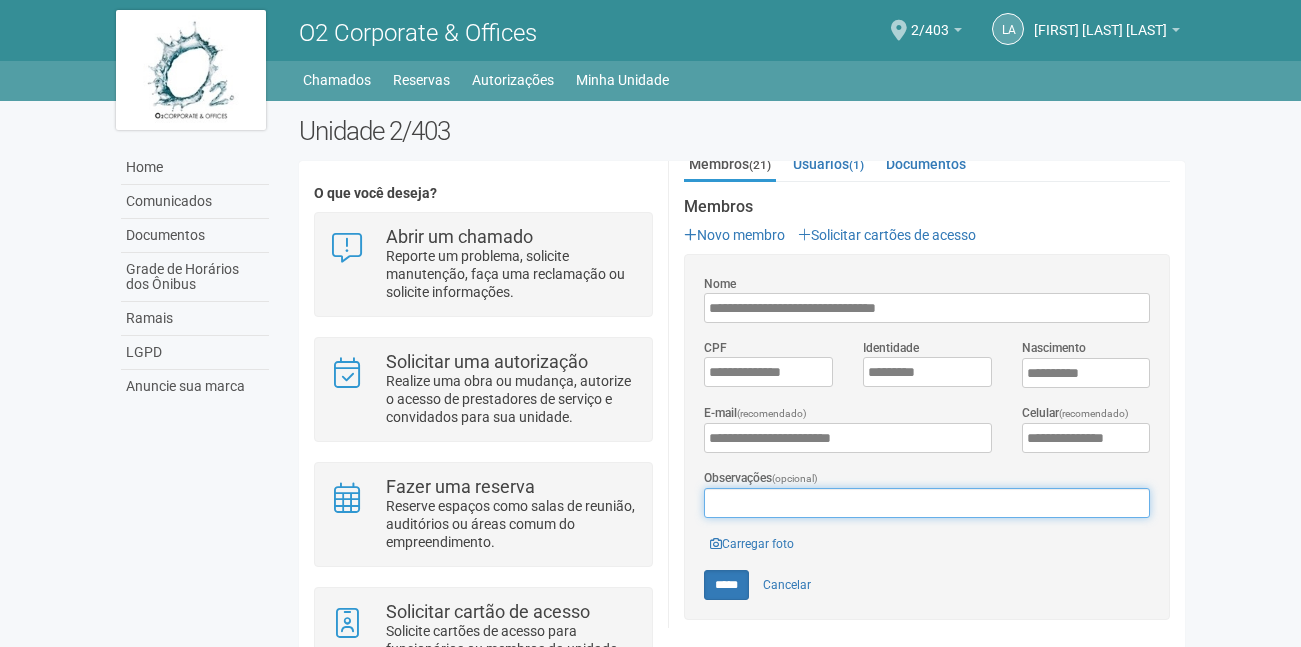 click on "Observações  (opcional)" at bounding box center (927, 503) 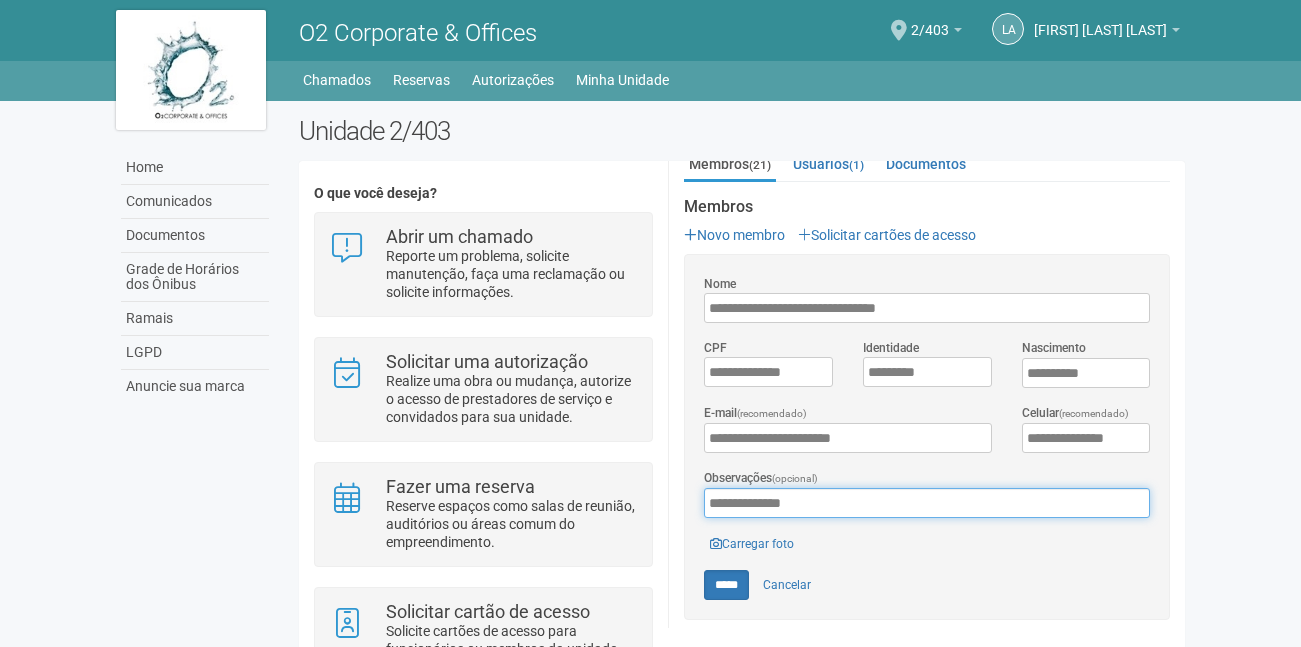 click on "**********" at bounding box center (927, 503) 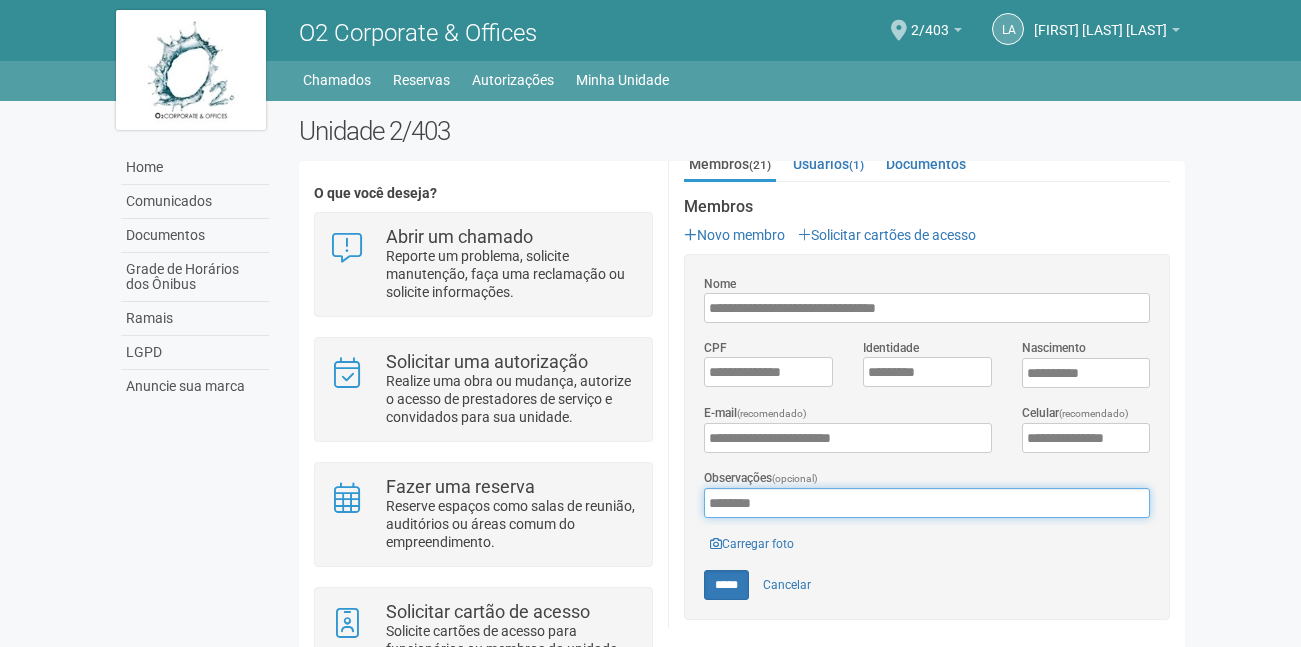 click on "*******" at bounding box center (927, 503) 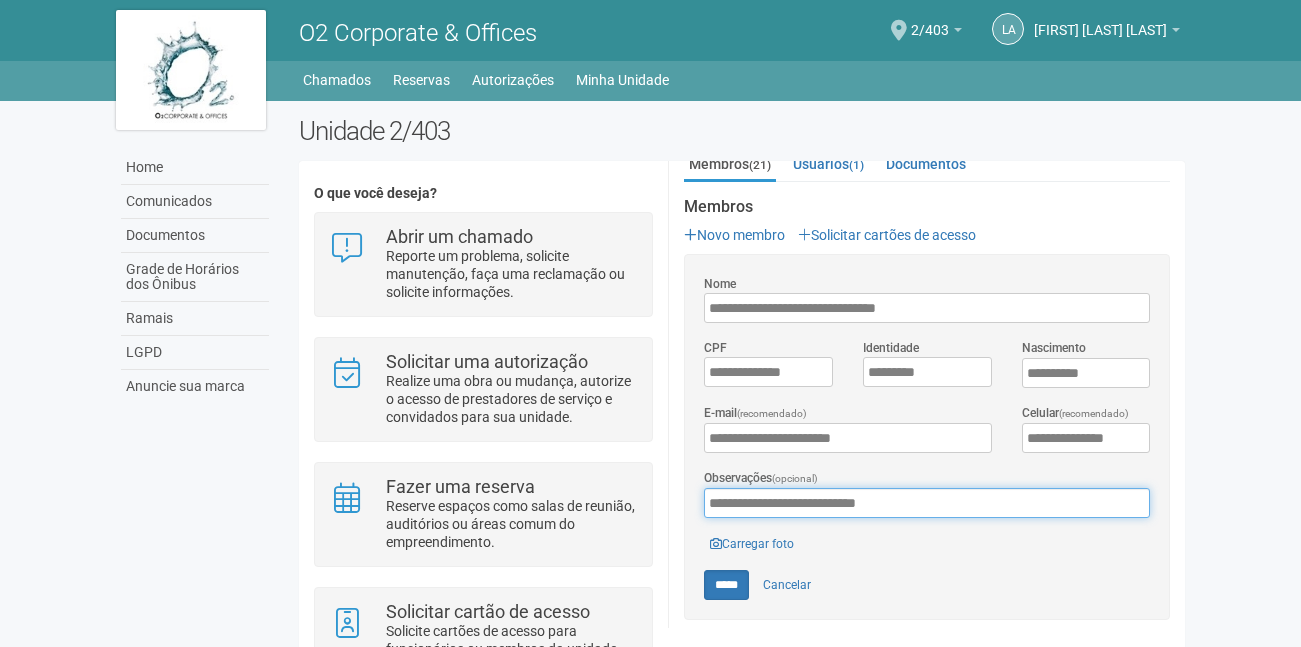 type on "**********" 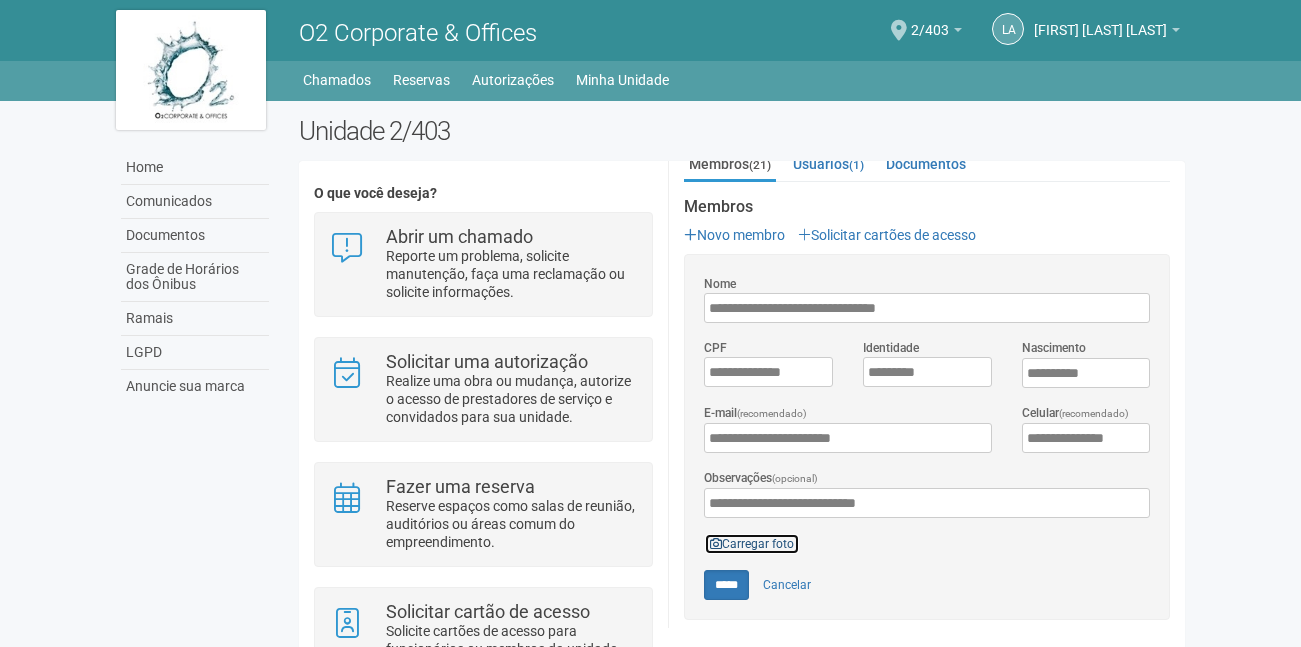 click on "Carregar foto" at bounding box center [752, 544] 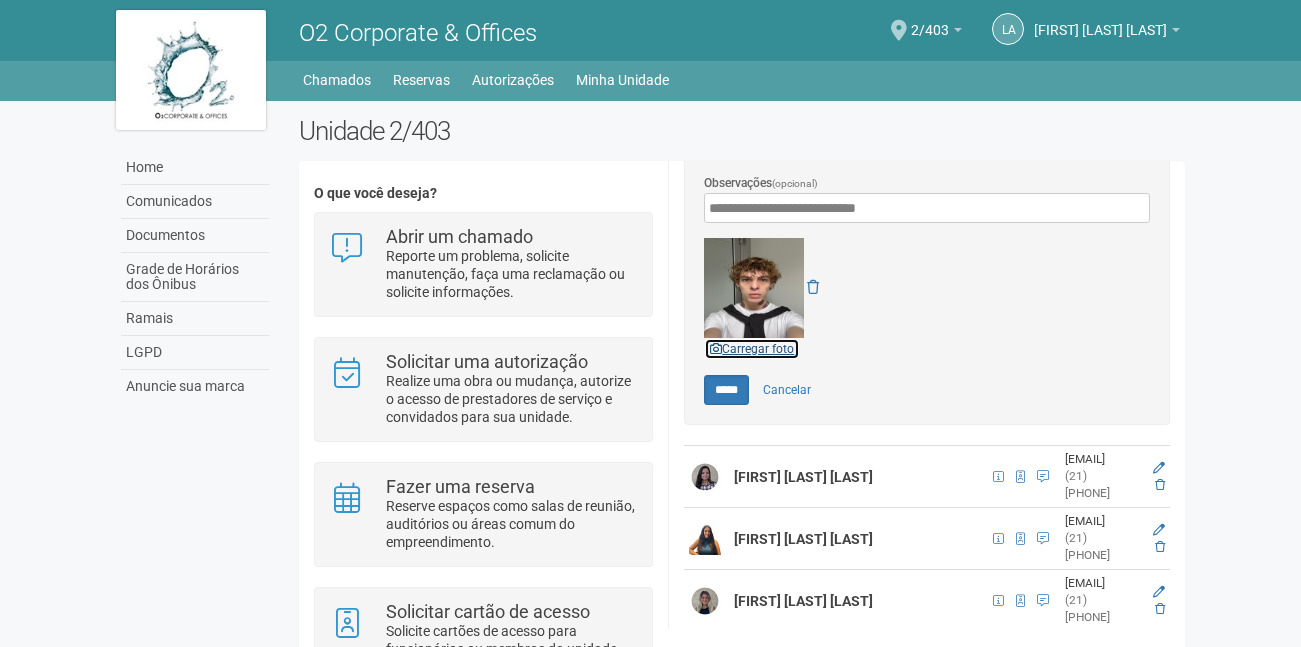 scroll, scrollTop: 600, scrollLeft: 0, axis: vertical 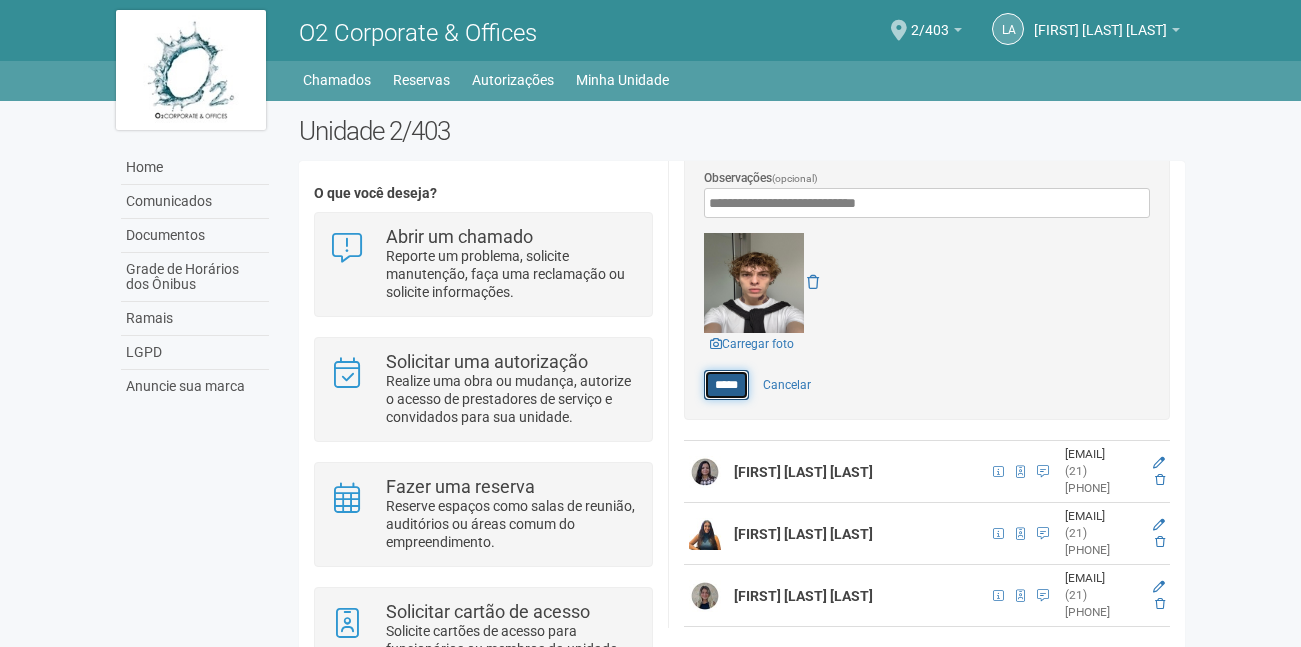 click on "*****" at bounding box center [726, 385] 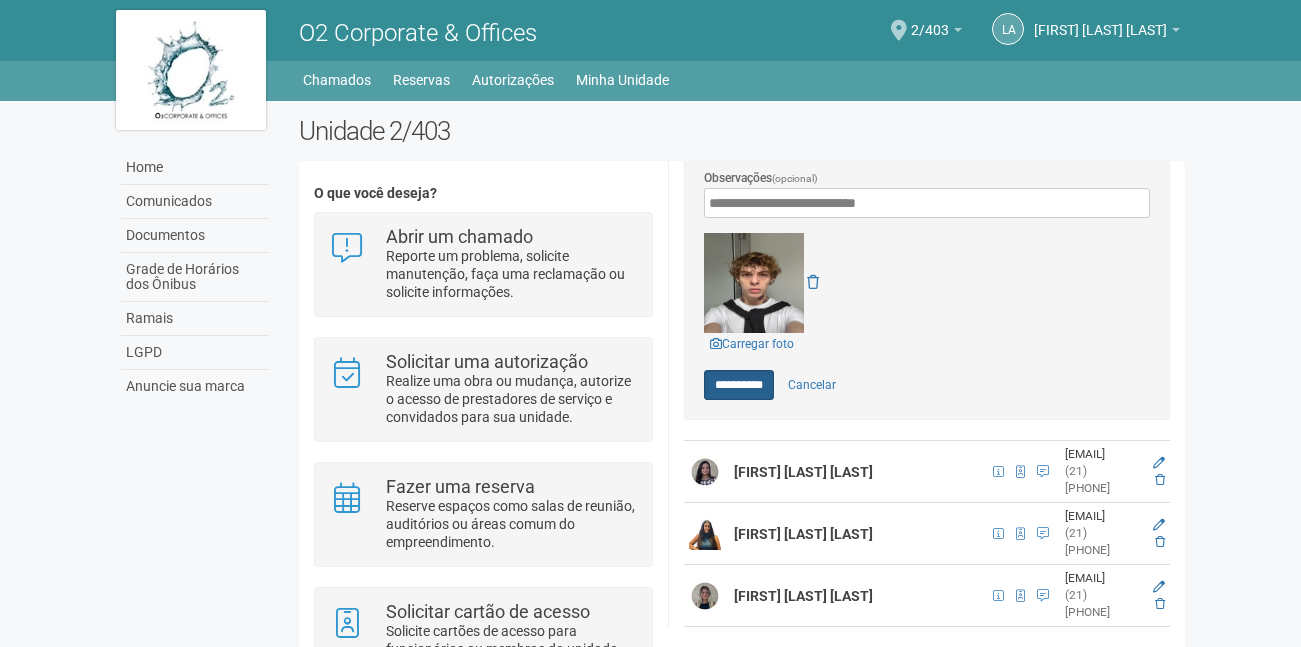 type on "*****" 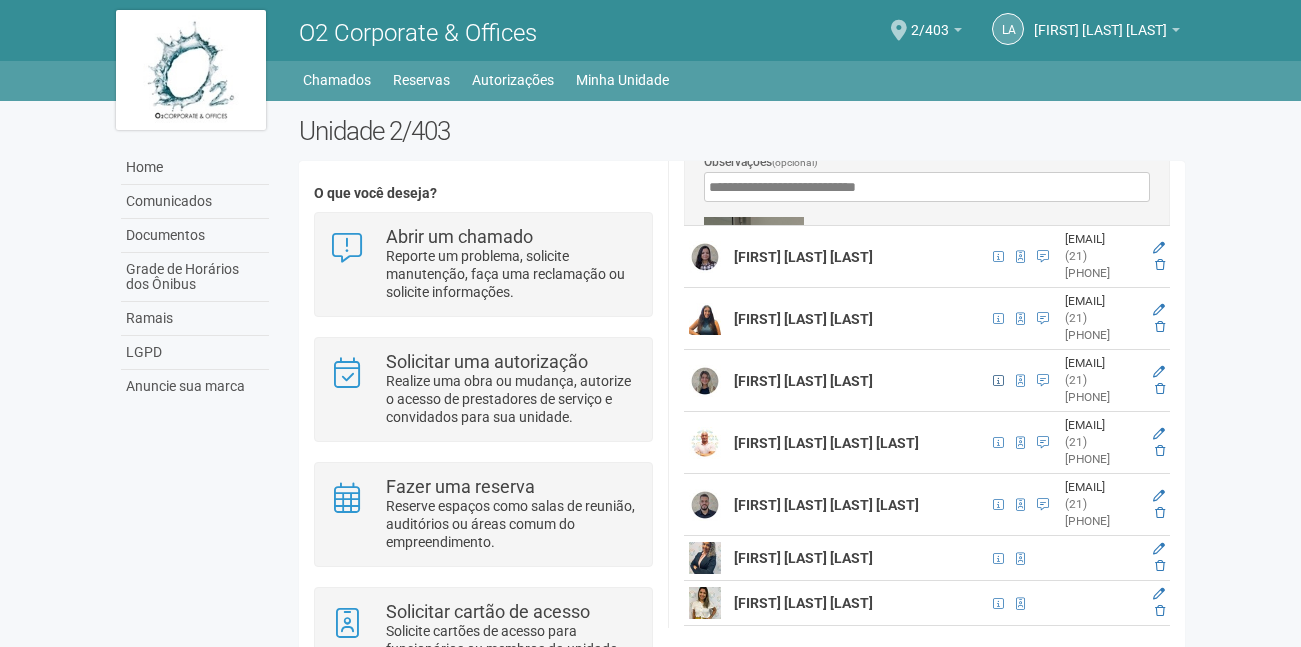 scroll, scrollTop: 0, scrollLeft: 0, axis: both 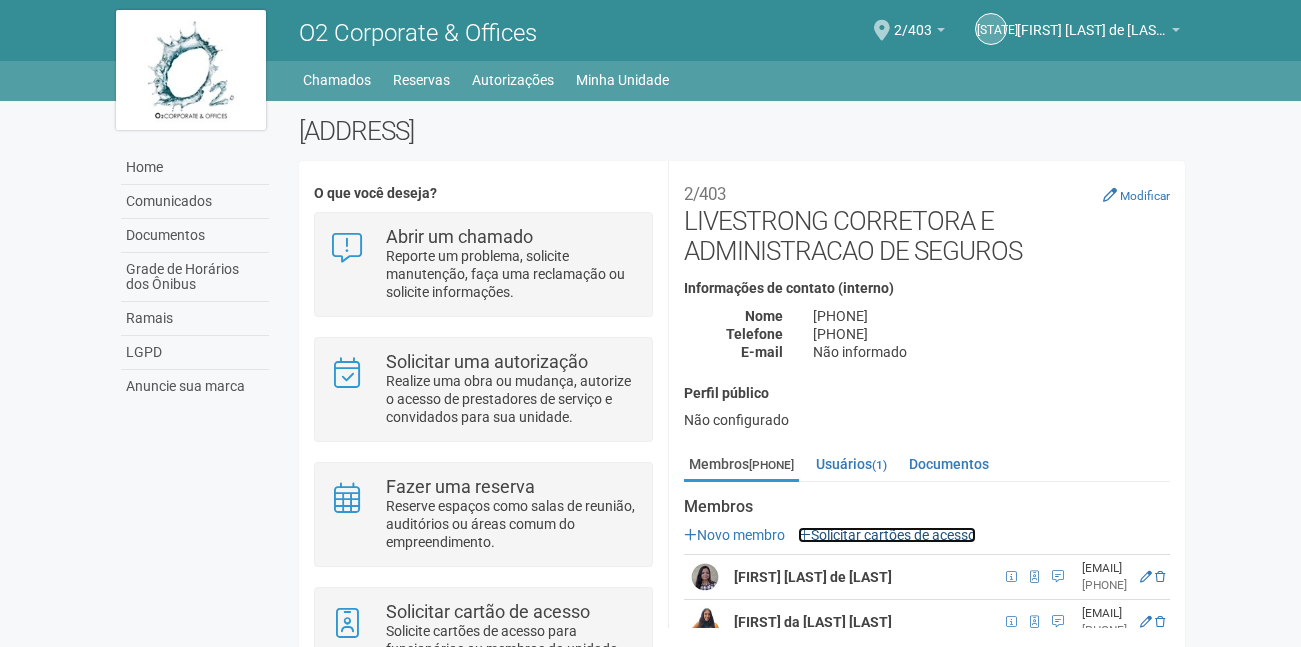 click on "Solicitar cartões de acesso" at bounding box center (887, 535) 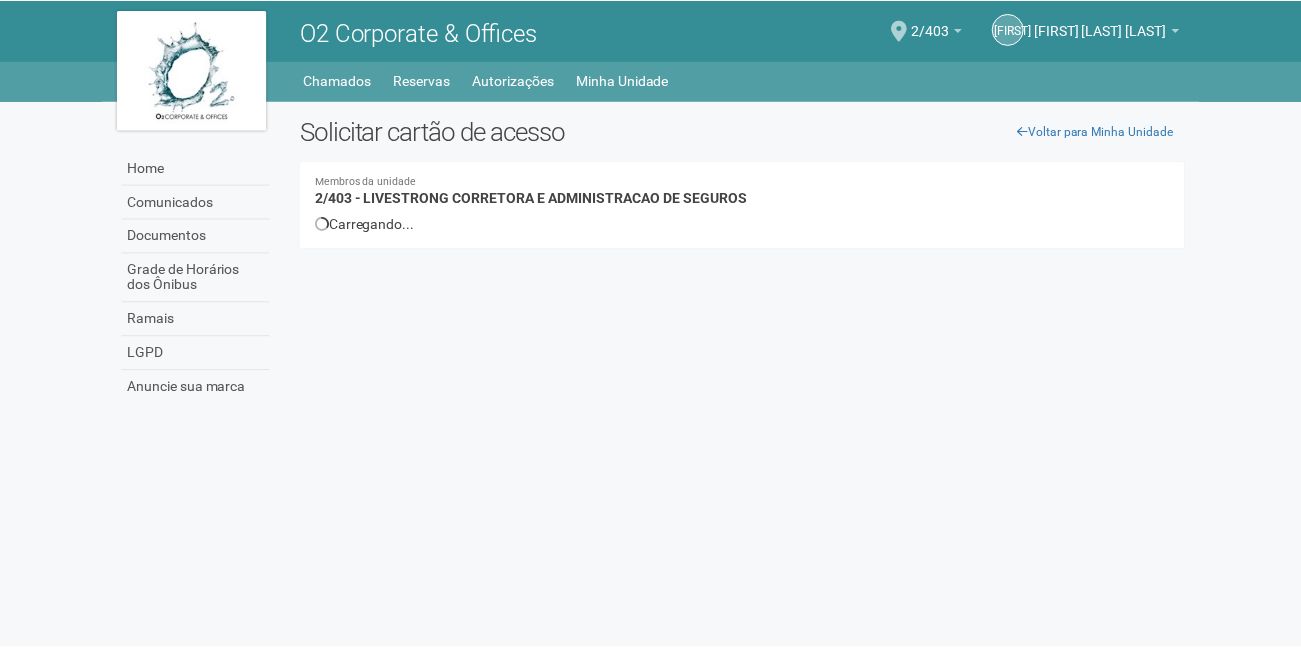 scroll, scrollTop: 0, scrollLeft: 0, axis: both 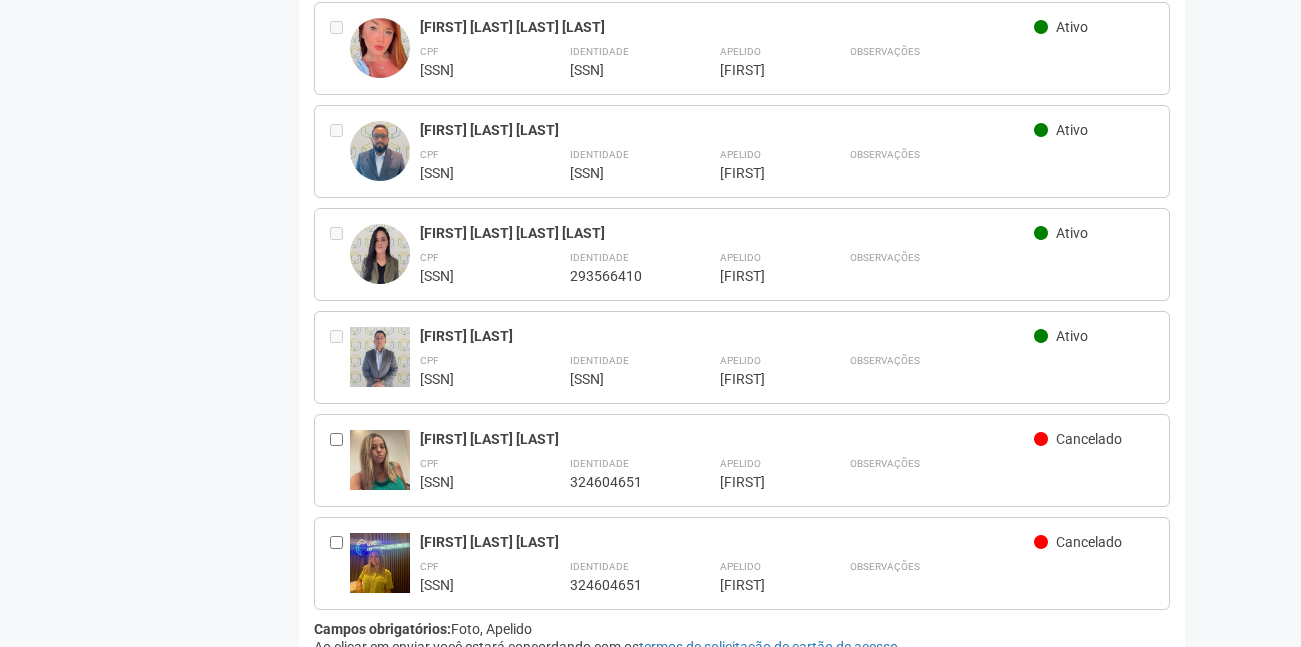 click on "Enviar solicitação" at bounding box center (381, 691) 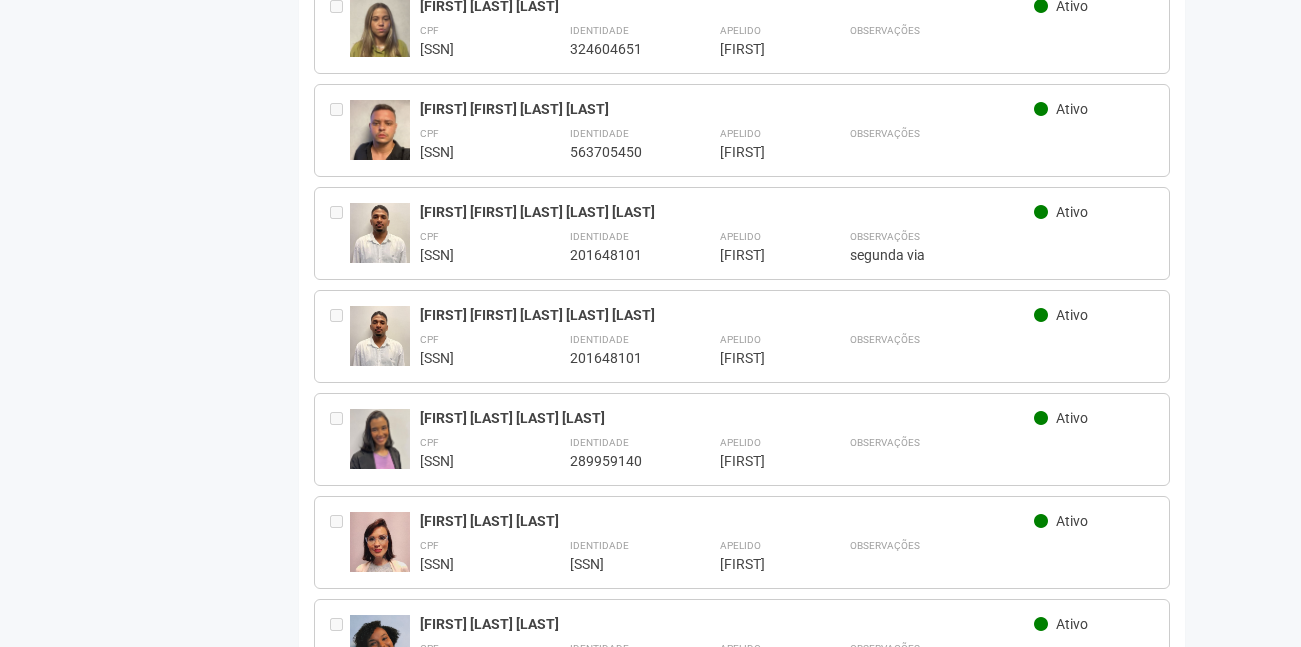 scroll, scrollTop: 2600, scrollLeft: 0, axis: vertical 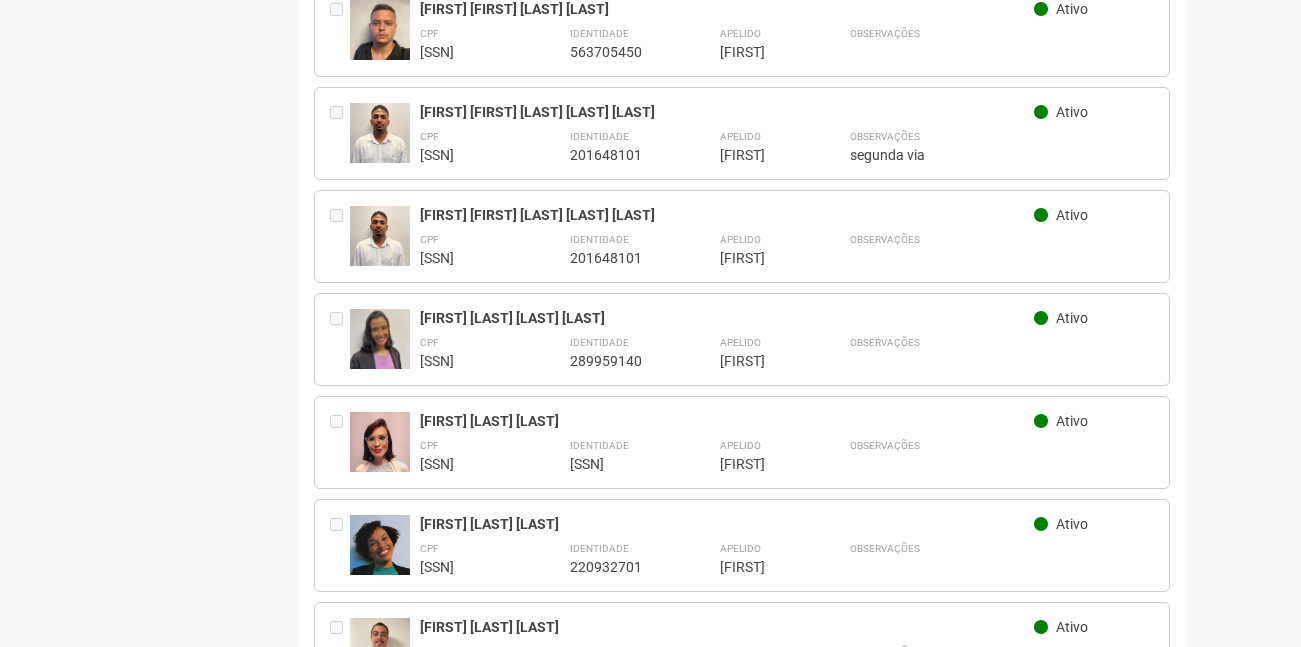 click at bounding box center (380, 454) 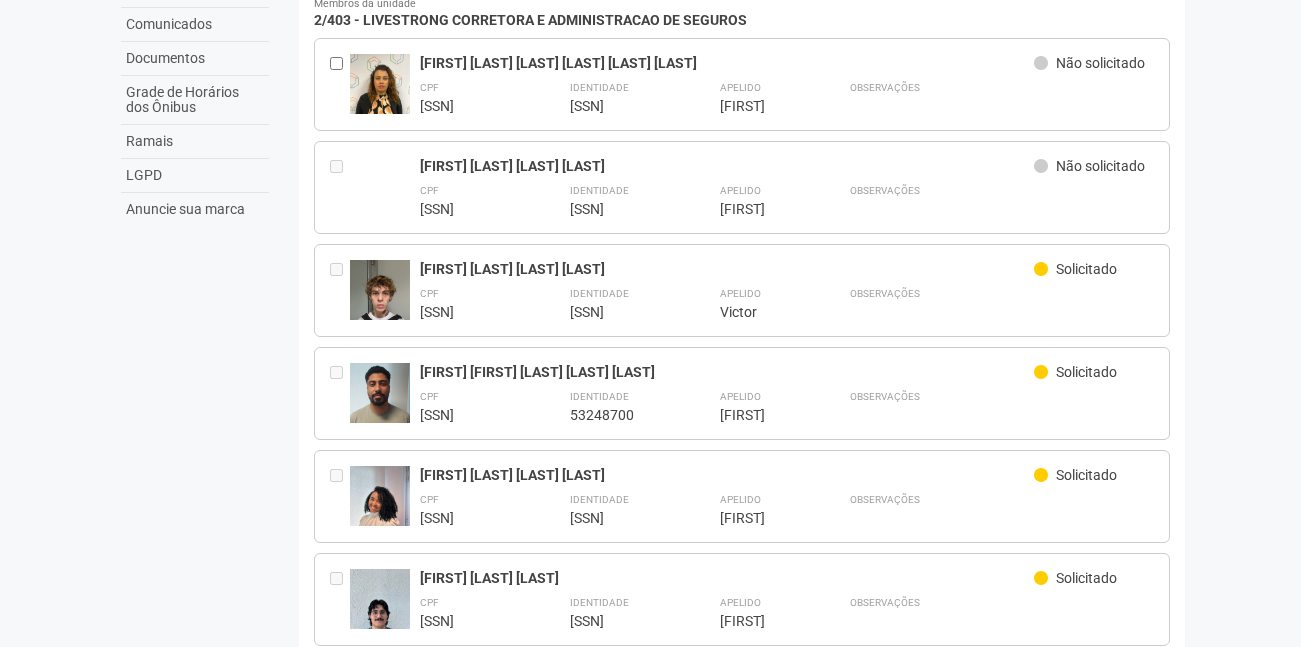 scroll, scrollTop: 0, scrollLeft: 0, axis: both 